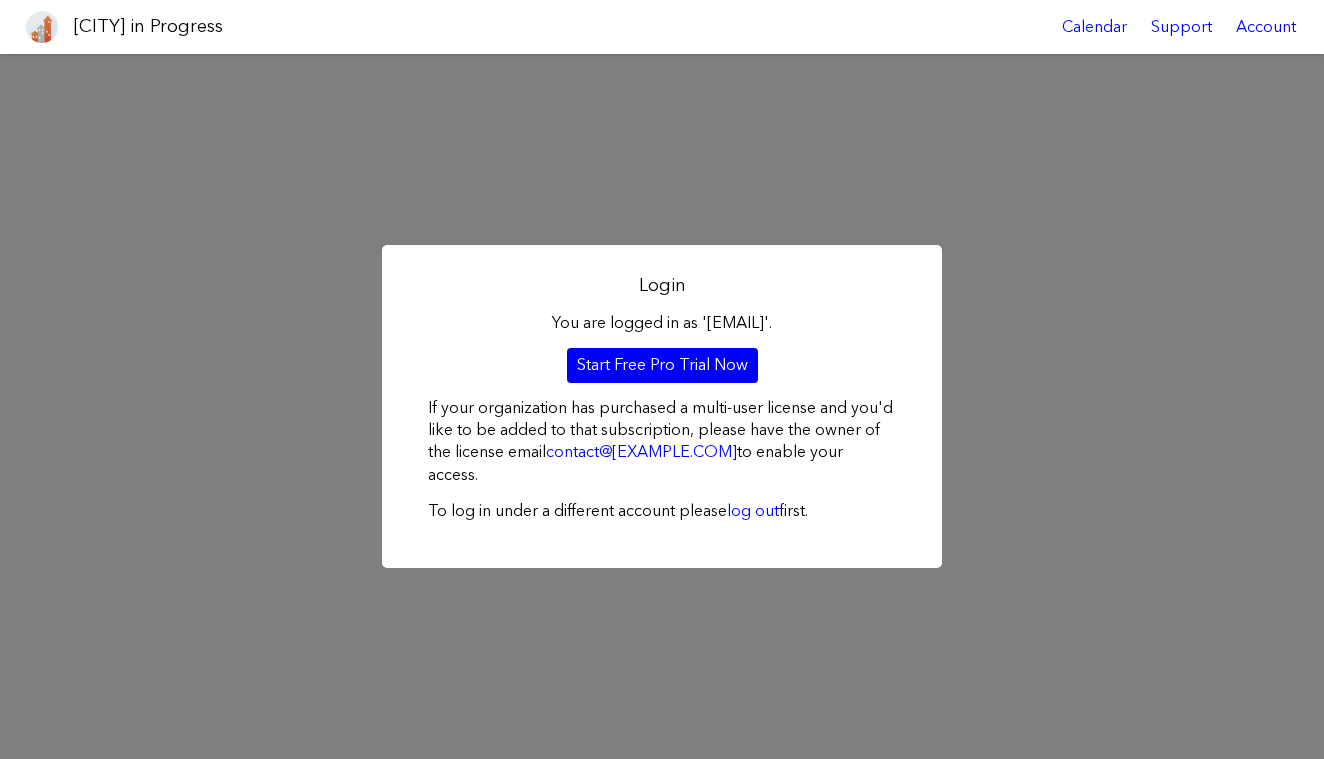 scroll, scrollTop: 0, scrollLeft: 0, axis: both 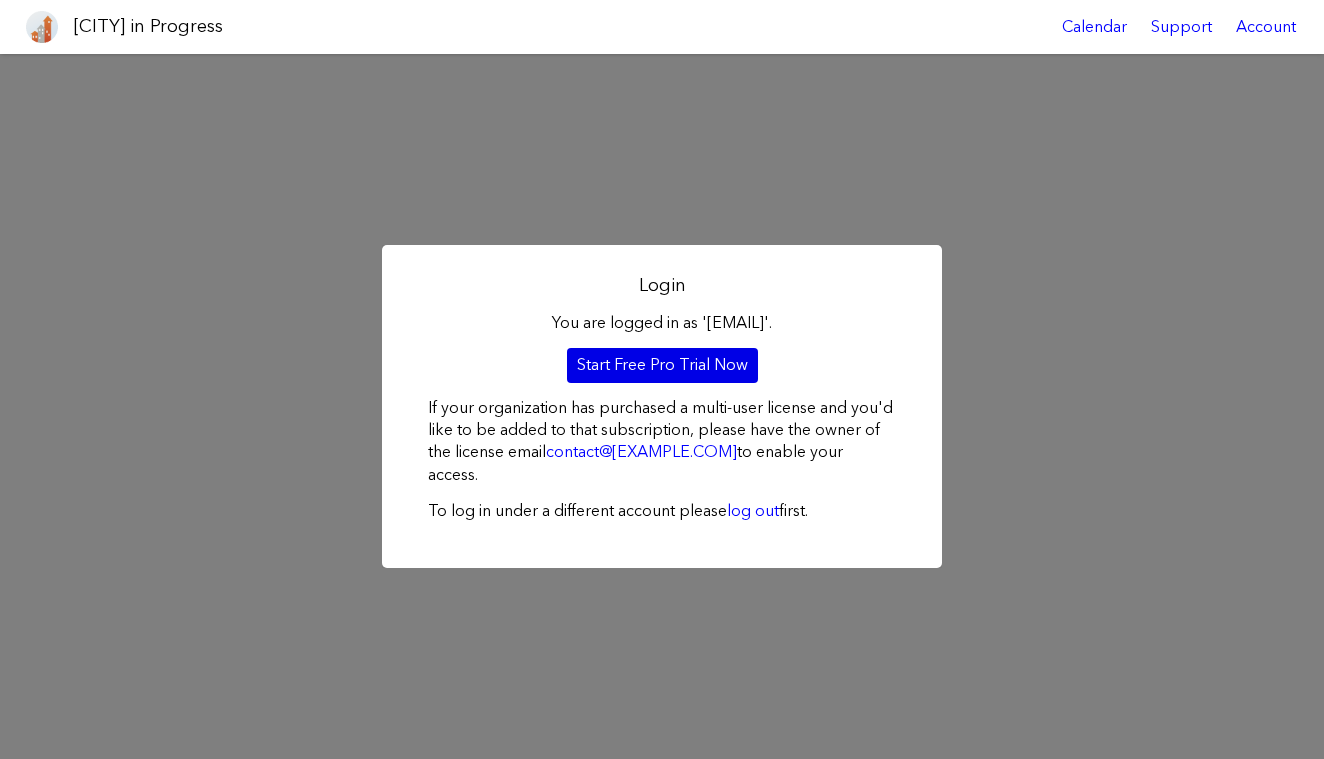 click on "Start Free Pro Trial Now" at bounding box center (662, 365) 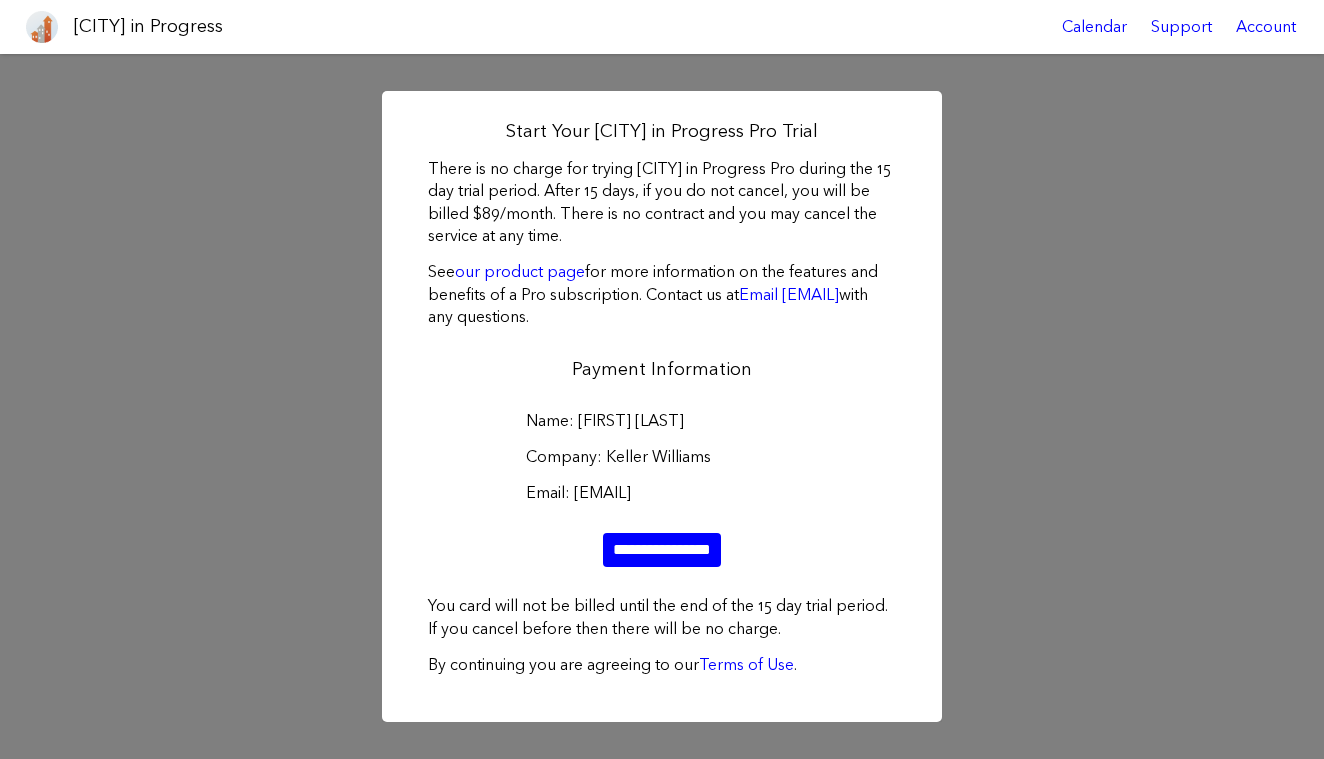 scroll, scrollTop: 0, scrollLeft: 0, axis: both 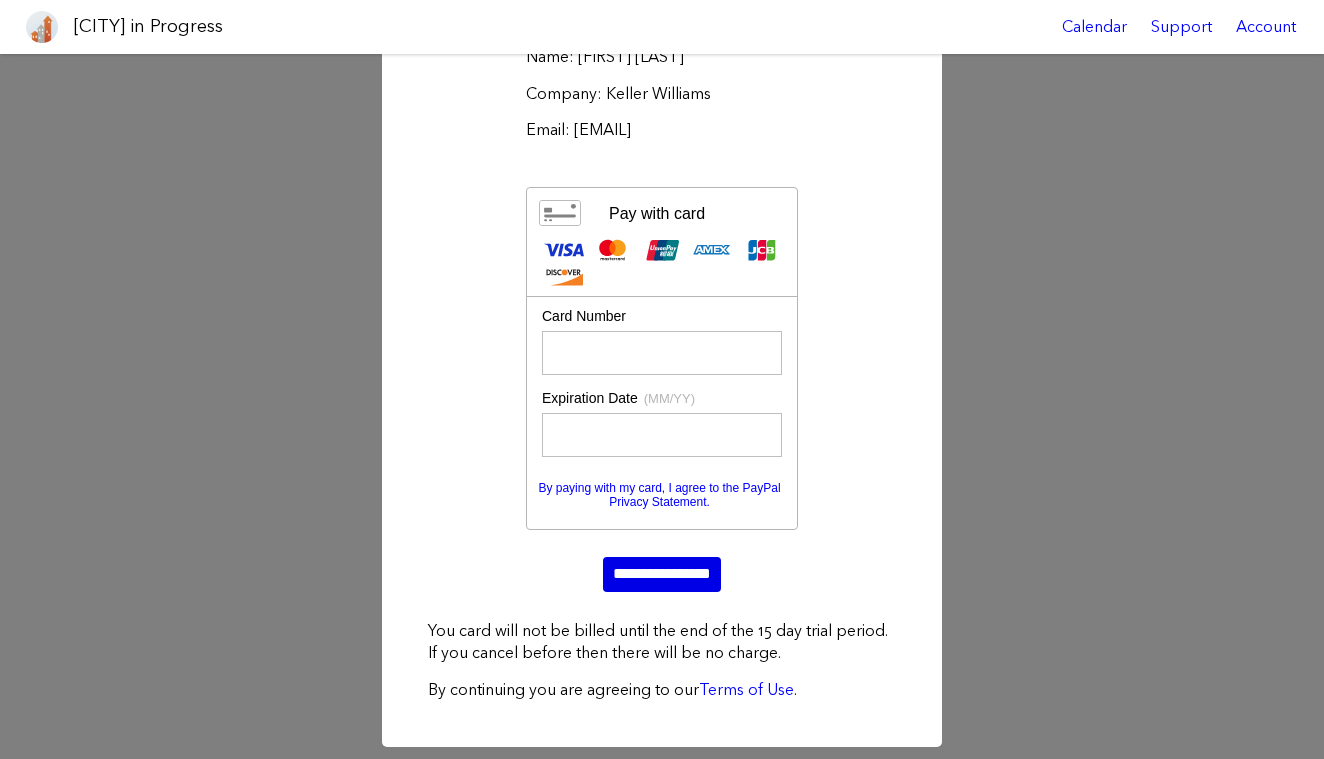 click on "**********" at bounding box center [662, 574] 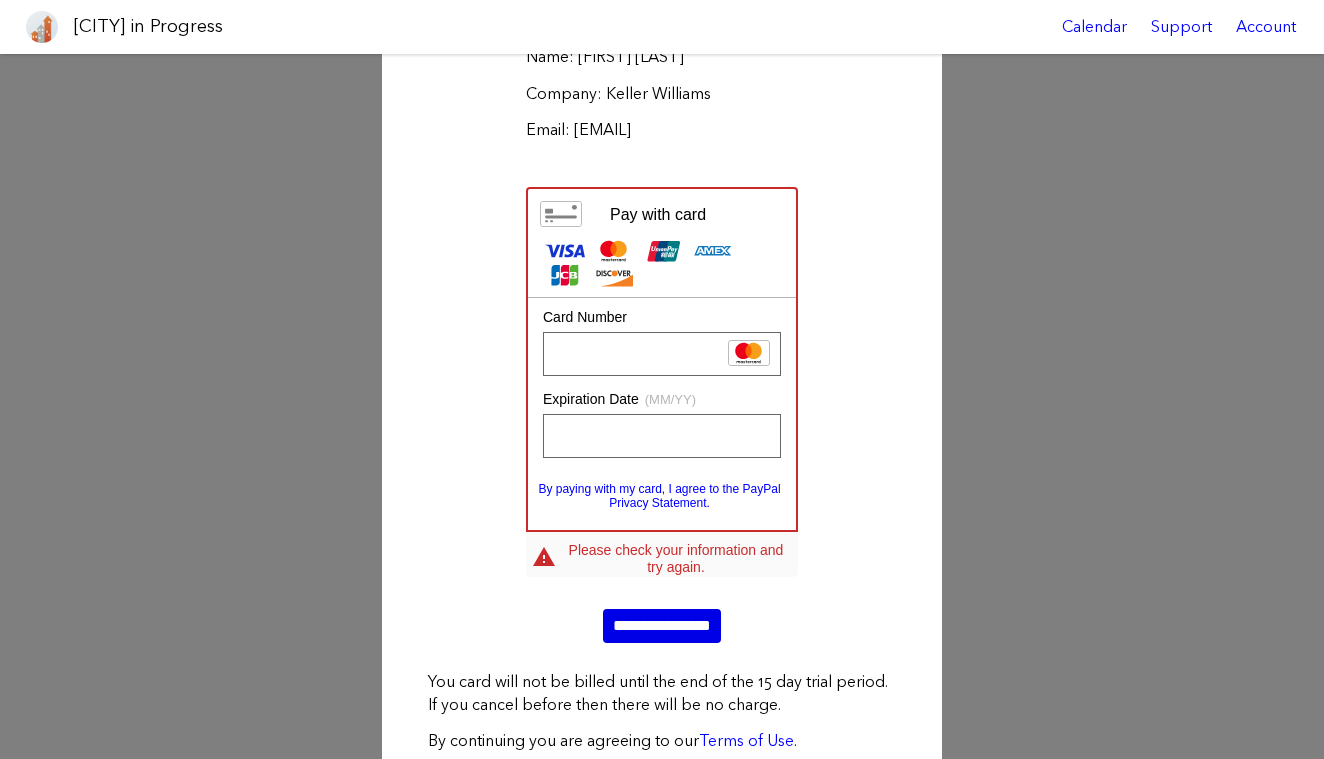 click on "**********" at bounding box center (662, 626) 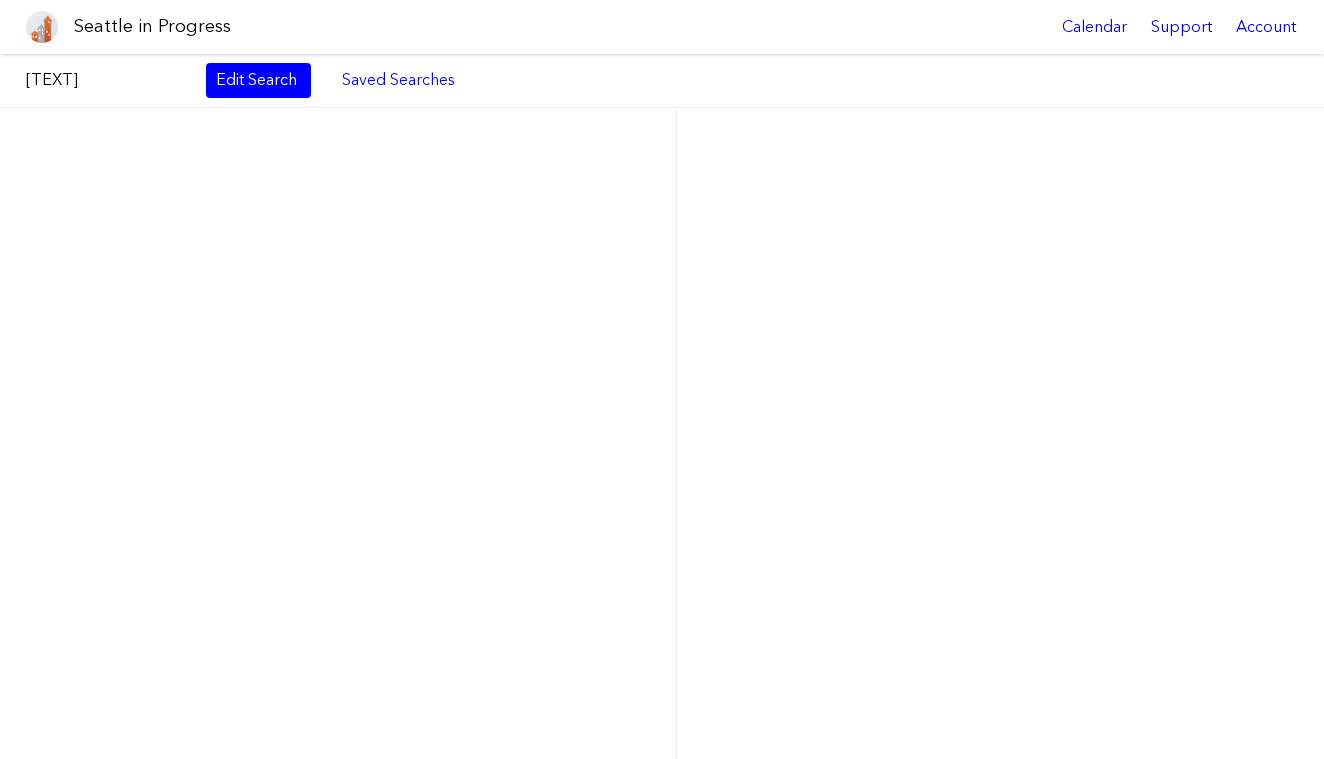 scroll, scrollTop: 0, scrollLeft: 0, axis: both 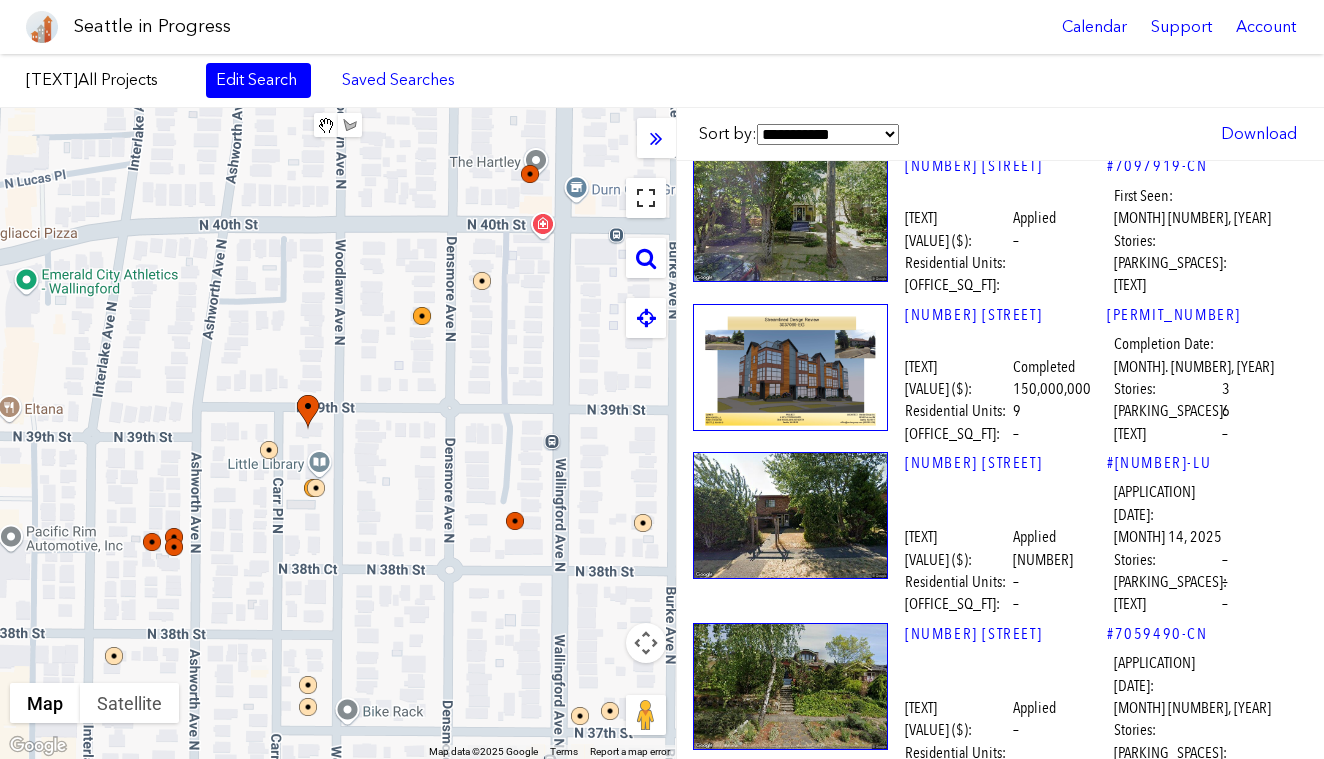 click at bounding box center (646, 198) 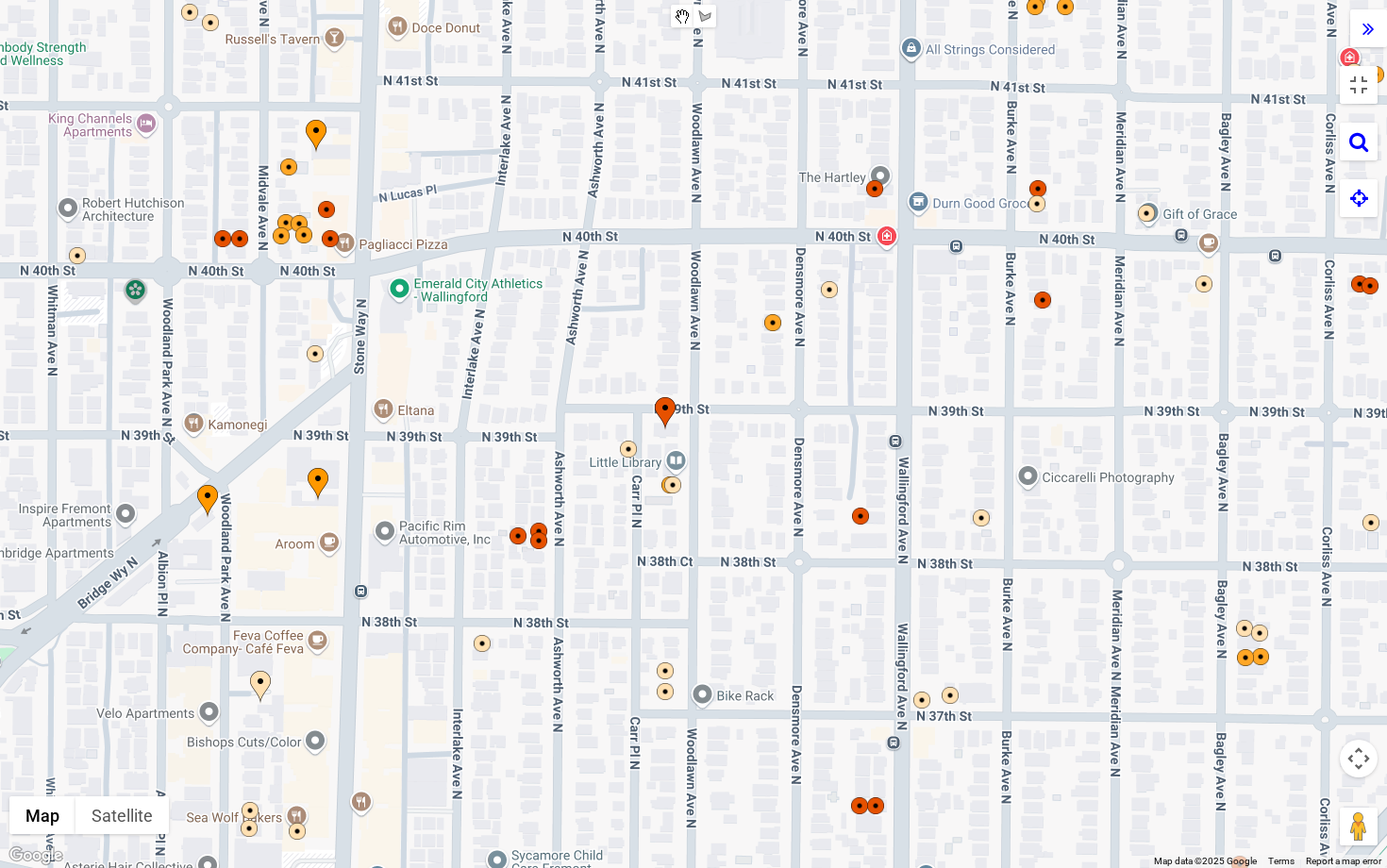 click at bounding box center (1359, 759) 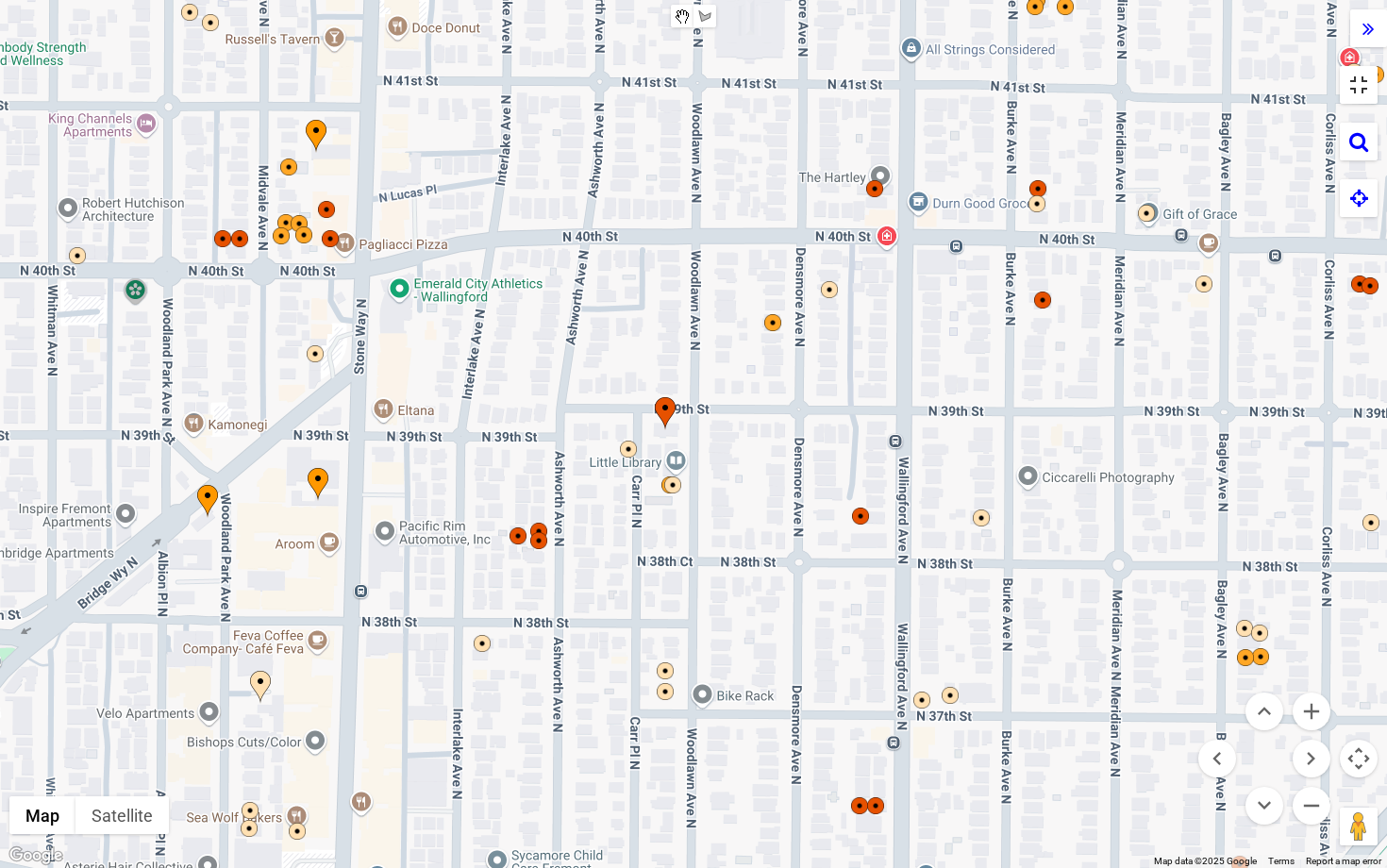 click at bounding box center (1359, 85) 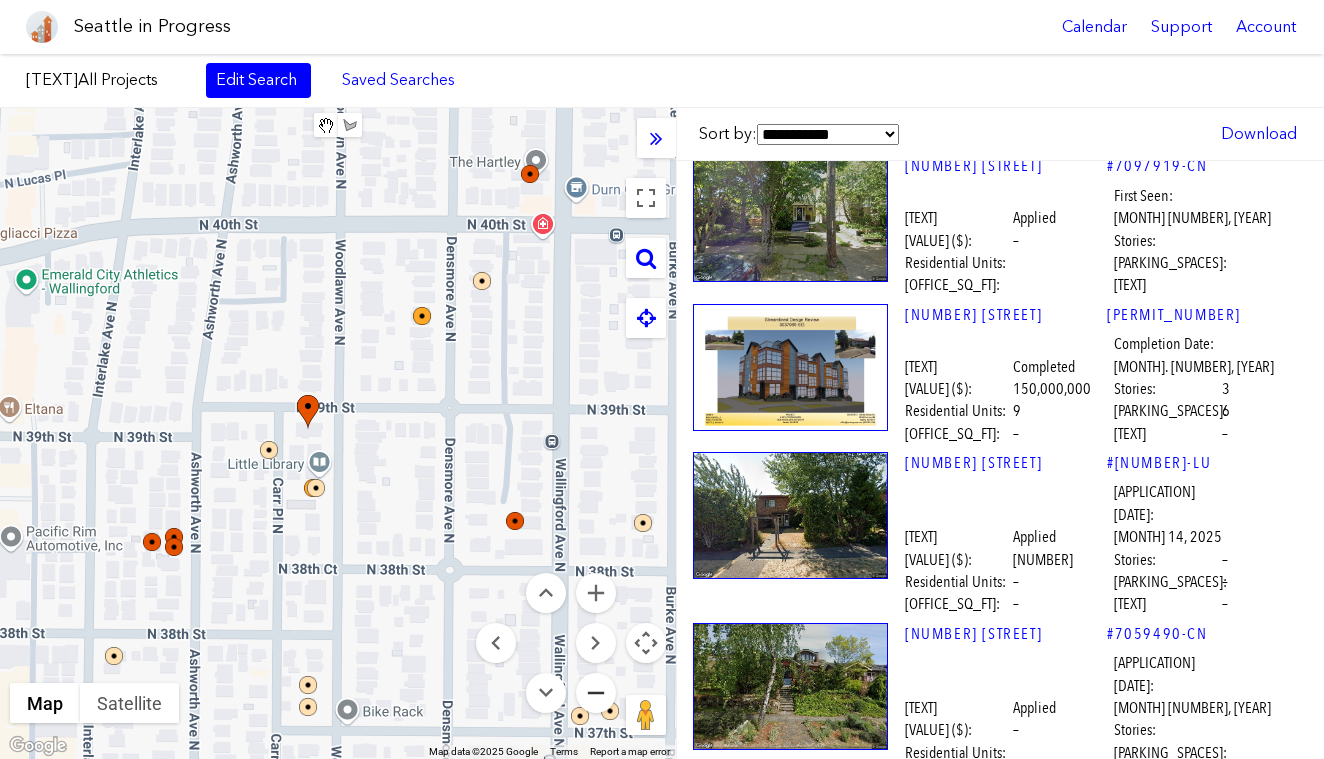 click at bounding box center [596, 693] 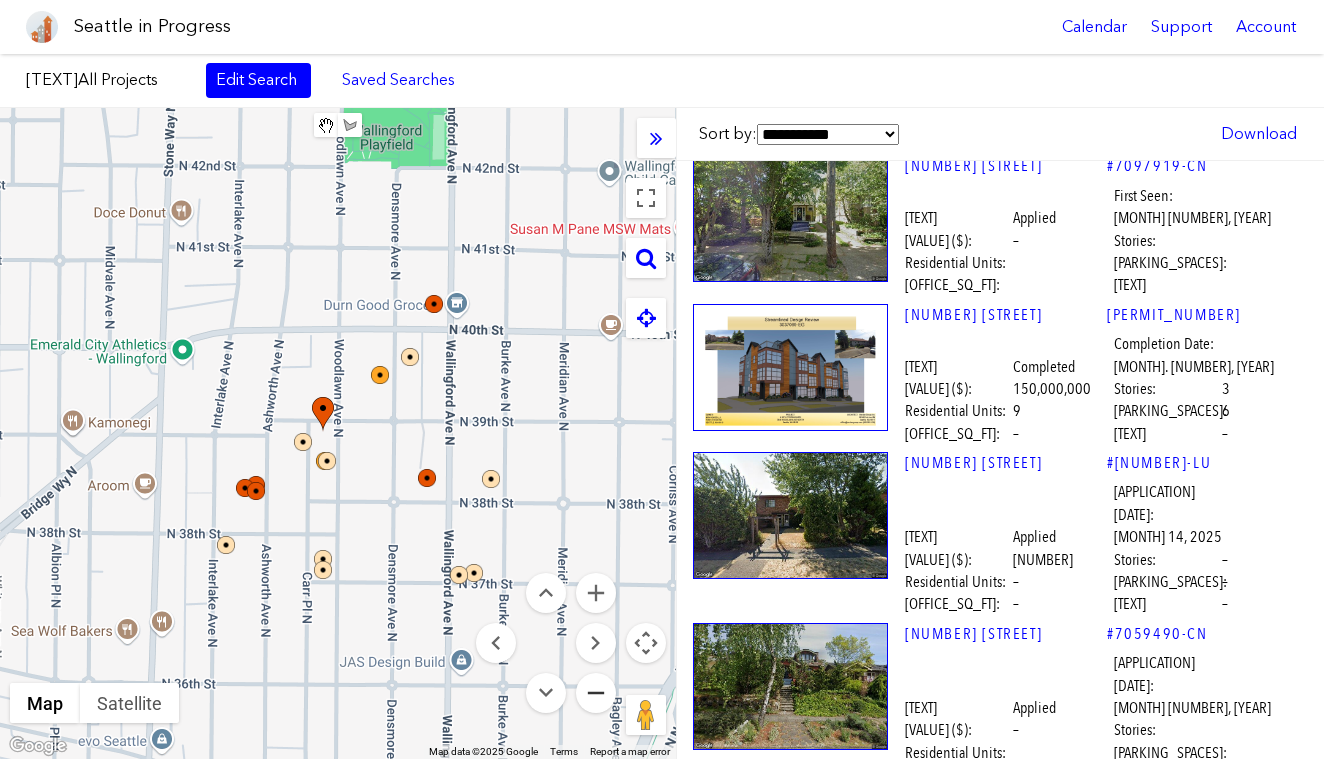 click at bounding box center (596, 693) 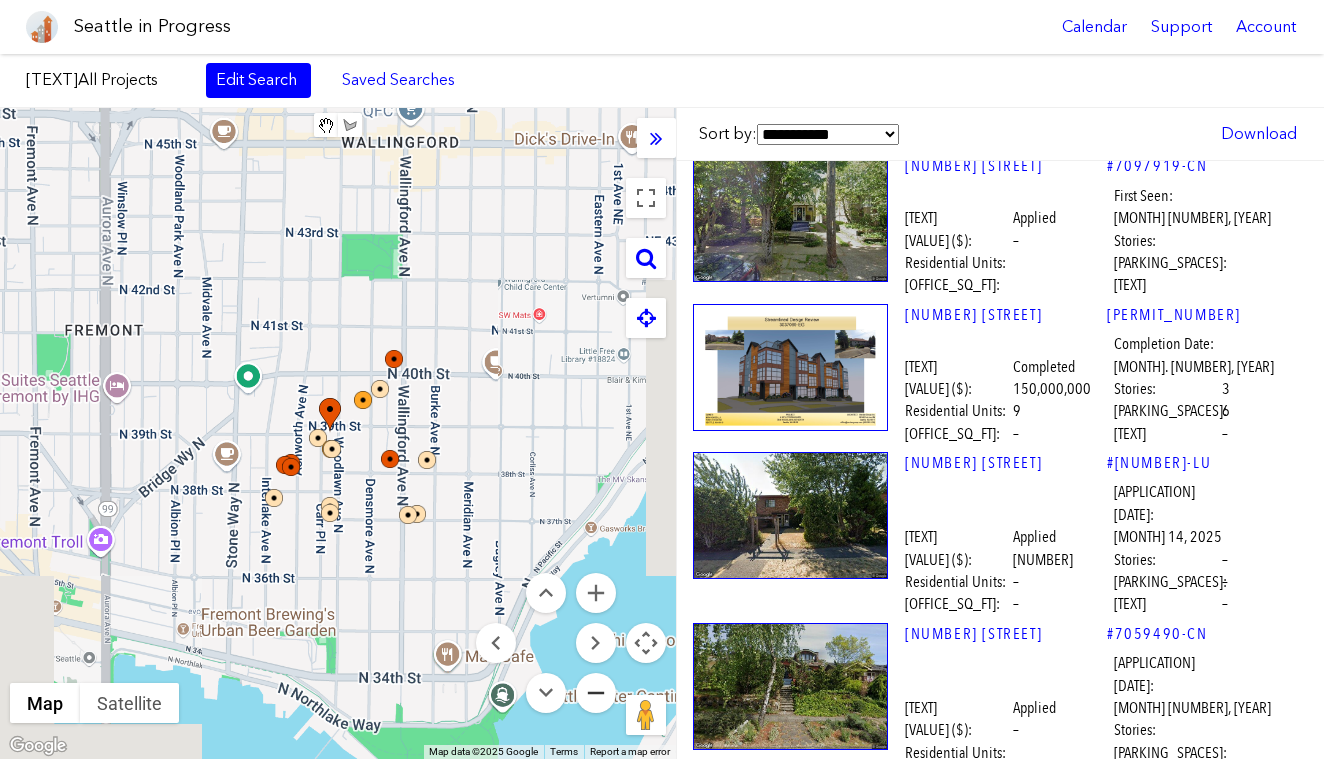 click at bounding box center [596, 693] 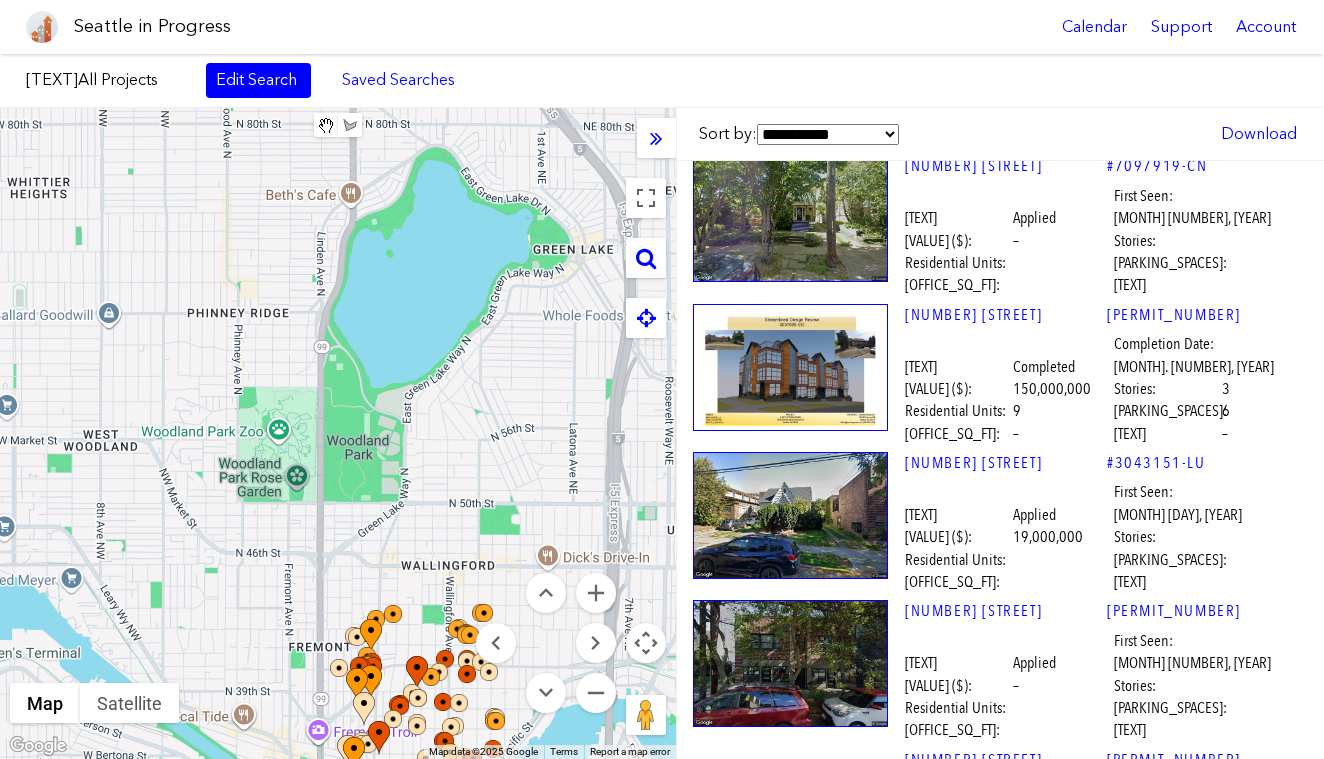 drag, startPoint x: 367, startPoint y: 316, endPoint x: 458, endPoint y: 584, distance: 283.02826 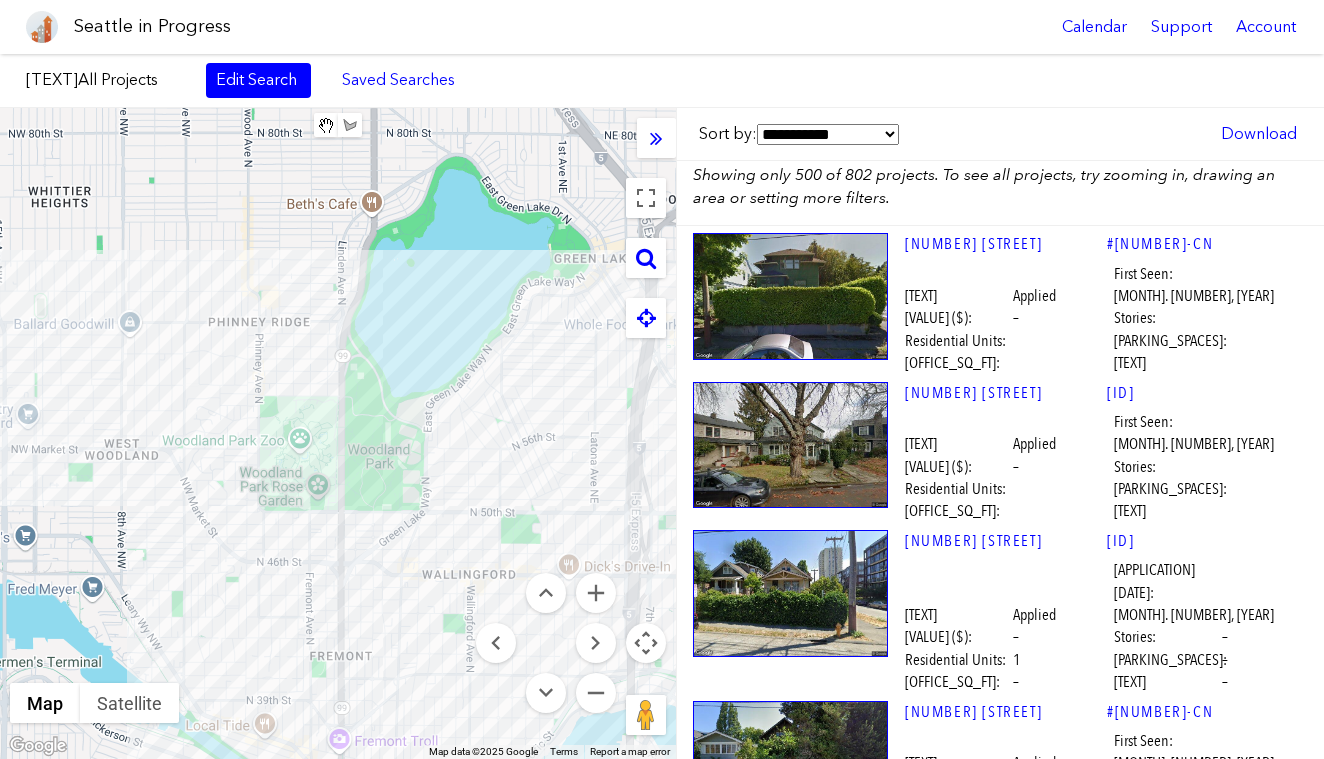 drag, startPoint x: 420, startPoint y: 616, endPoint x: 372, endPoint y: 489, distance: 135.76819 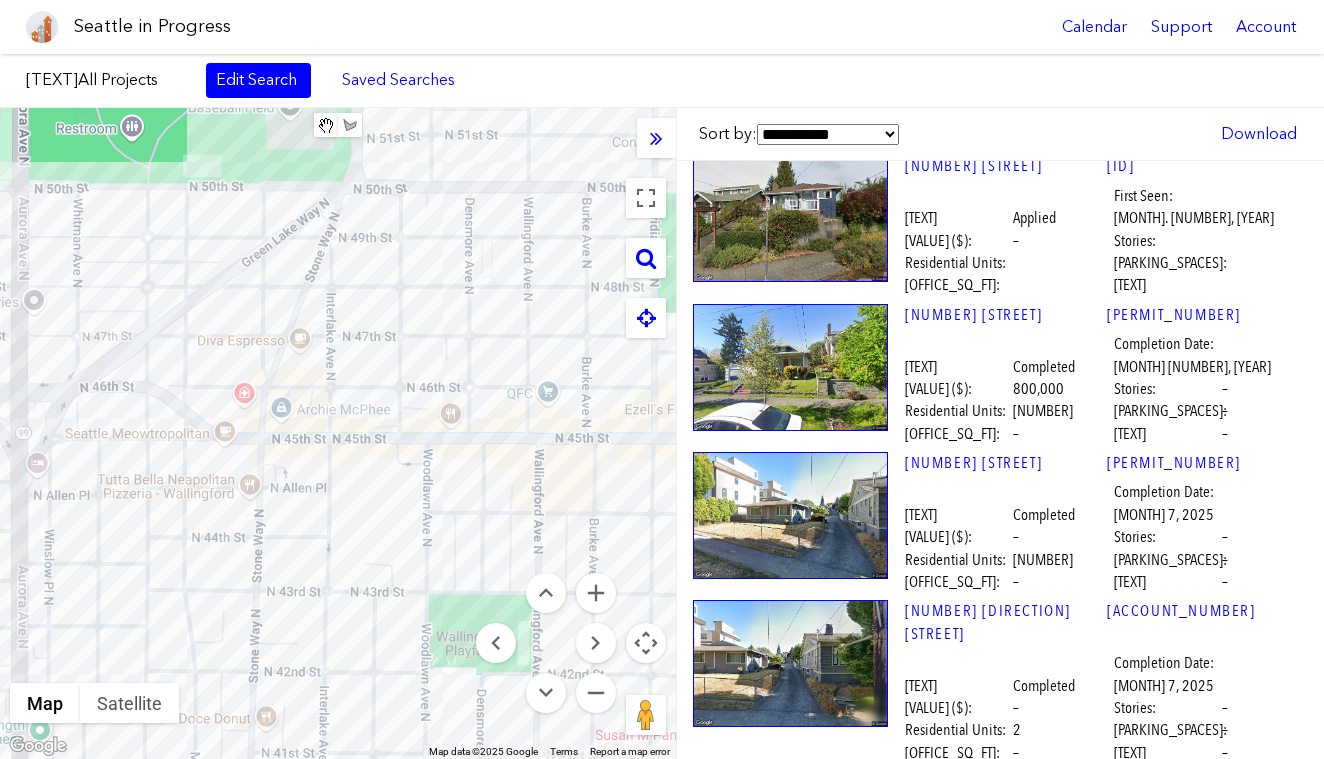 drag, startPoint x: 432, startPoint y: 418, endPoint x: 395, endPoint y: 389, distance: 47.010635 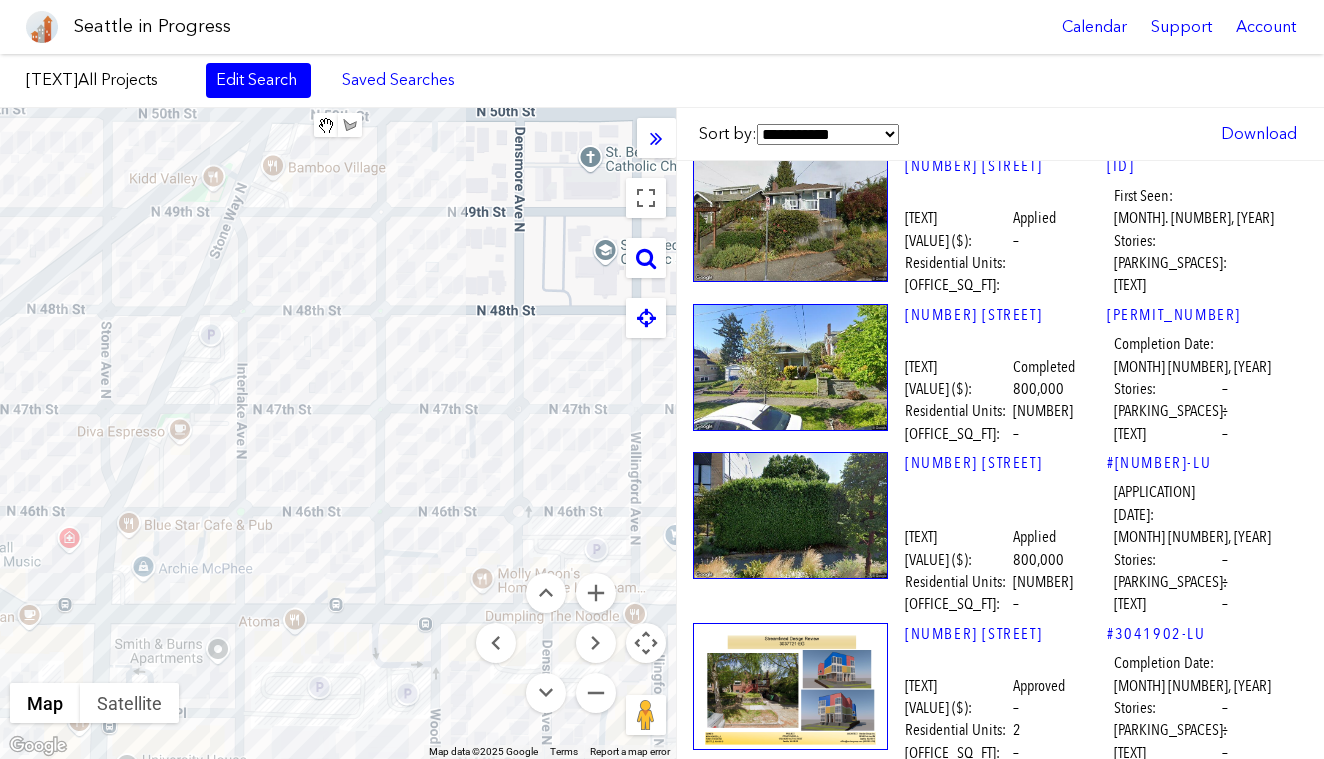 drag, startPoint x: 423, startPoint y: 365, endPoint x: 400, endPoint y: 527, distance: 163.62457 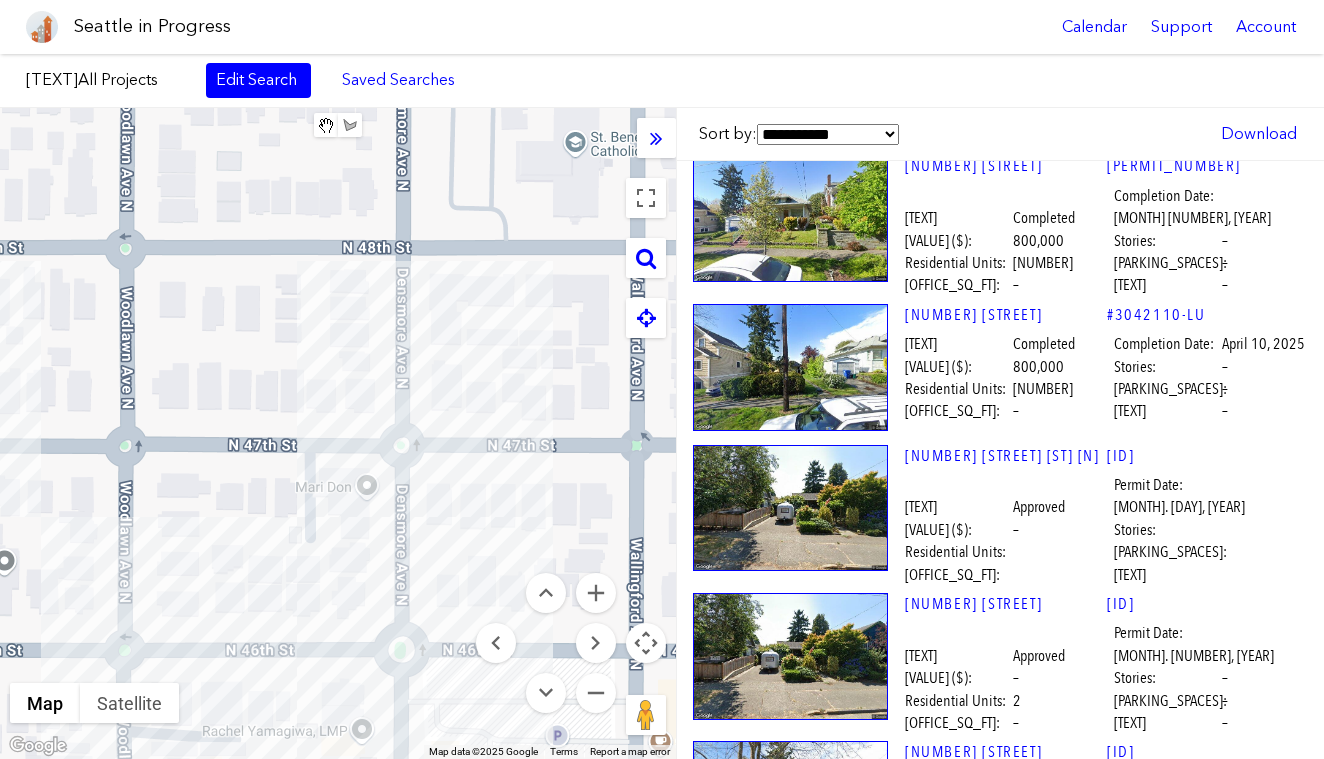 drag, startPoint x: 479, startPoint y: 447, endPoint x: 158, endPoint y: 464, distance: 321.44983 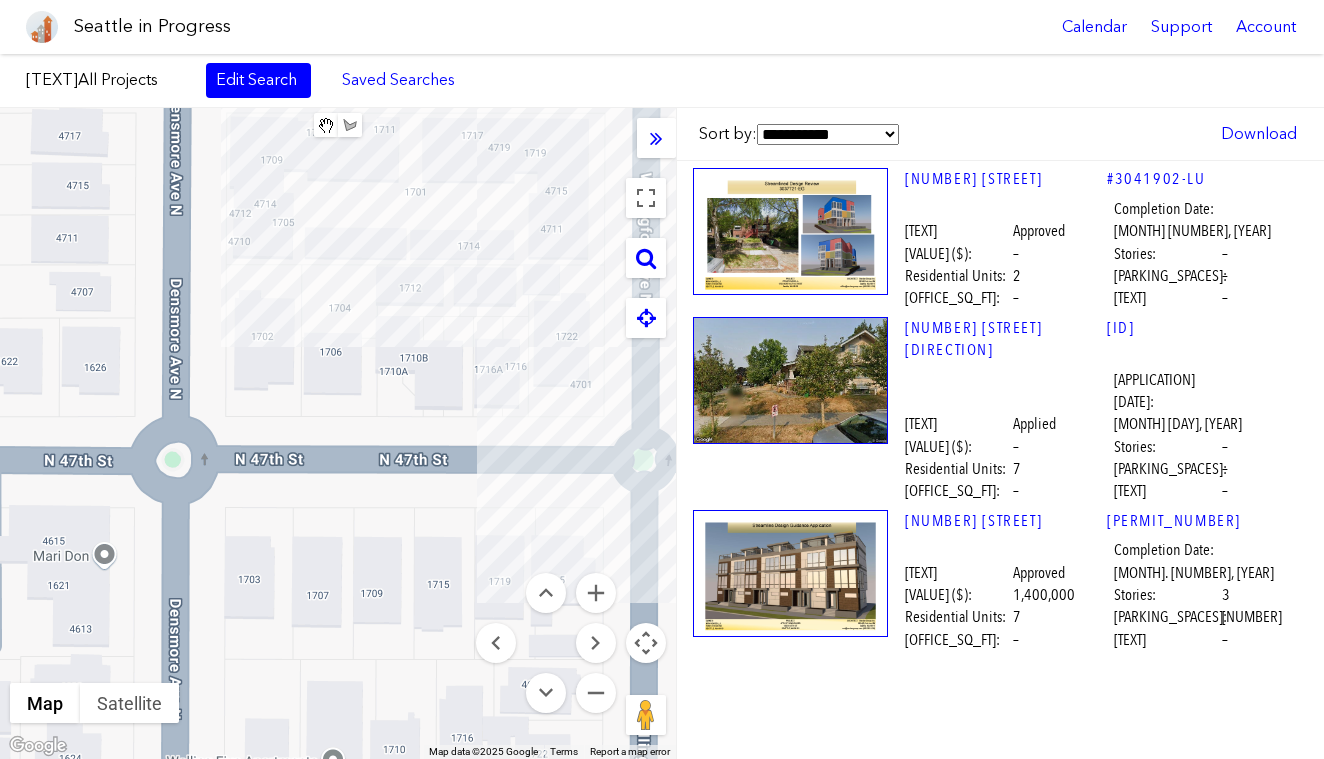 scroll, scrollTop: 0, scrollLeft: 0, axis: both 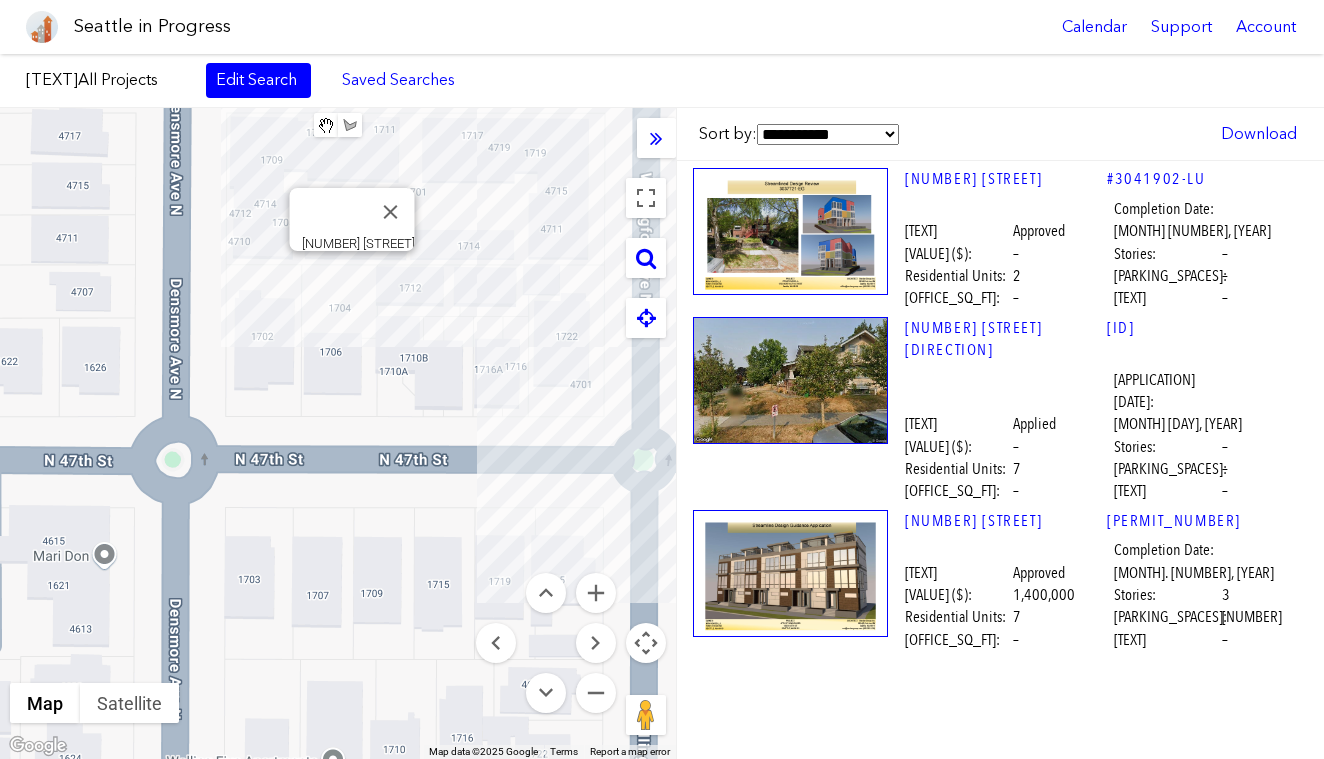click at bounding box center (790, 231) 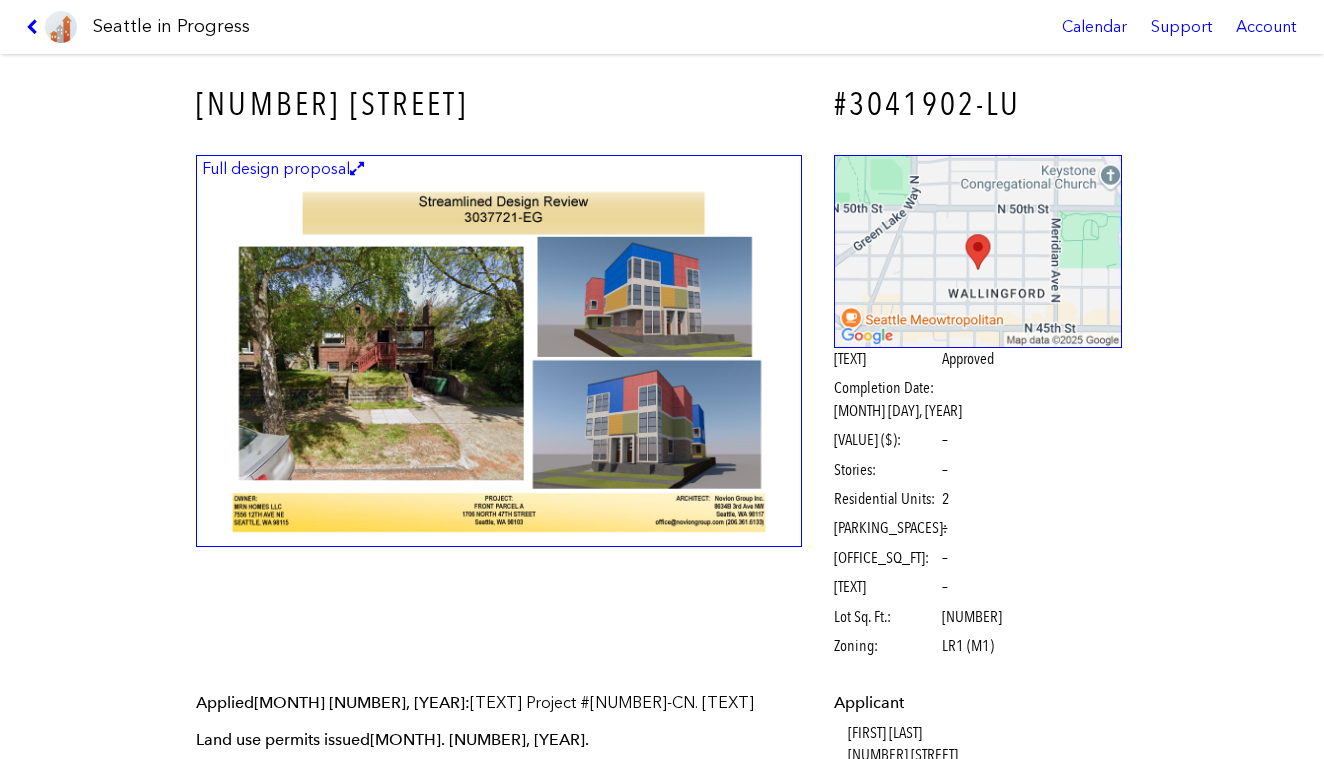 click at bounding box center [499, 351] 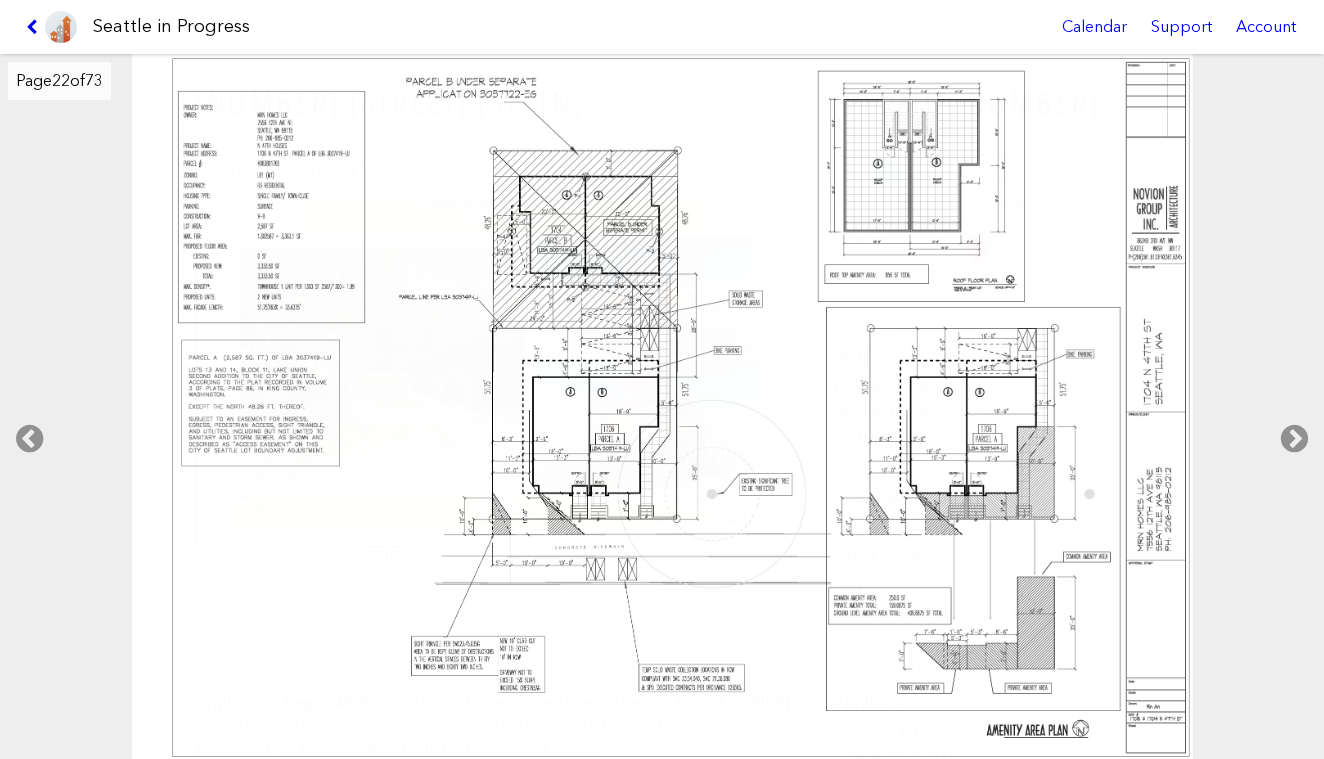 click at bounding box center (35, 27) 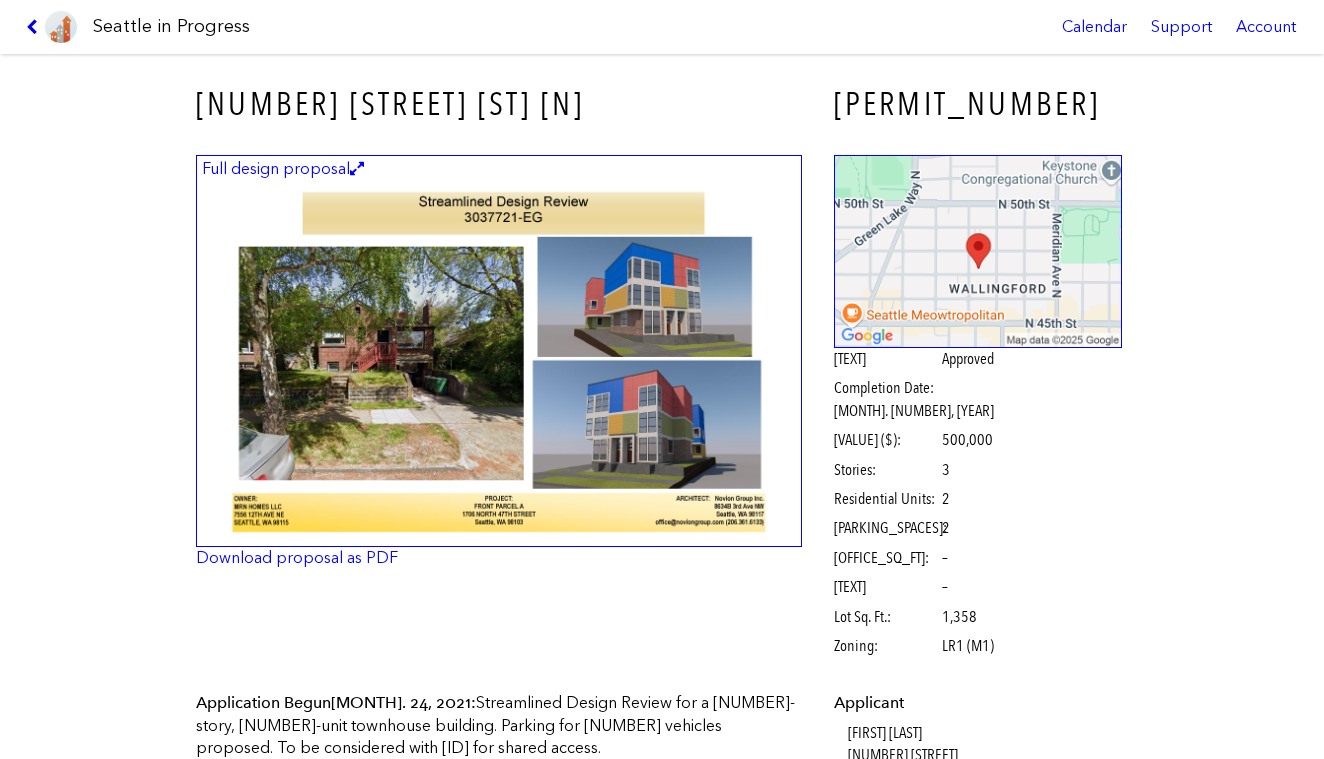 click at bounding box center [35, 27] 